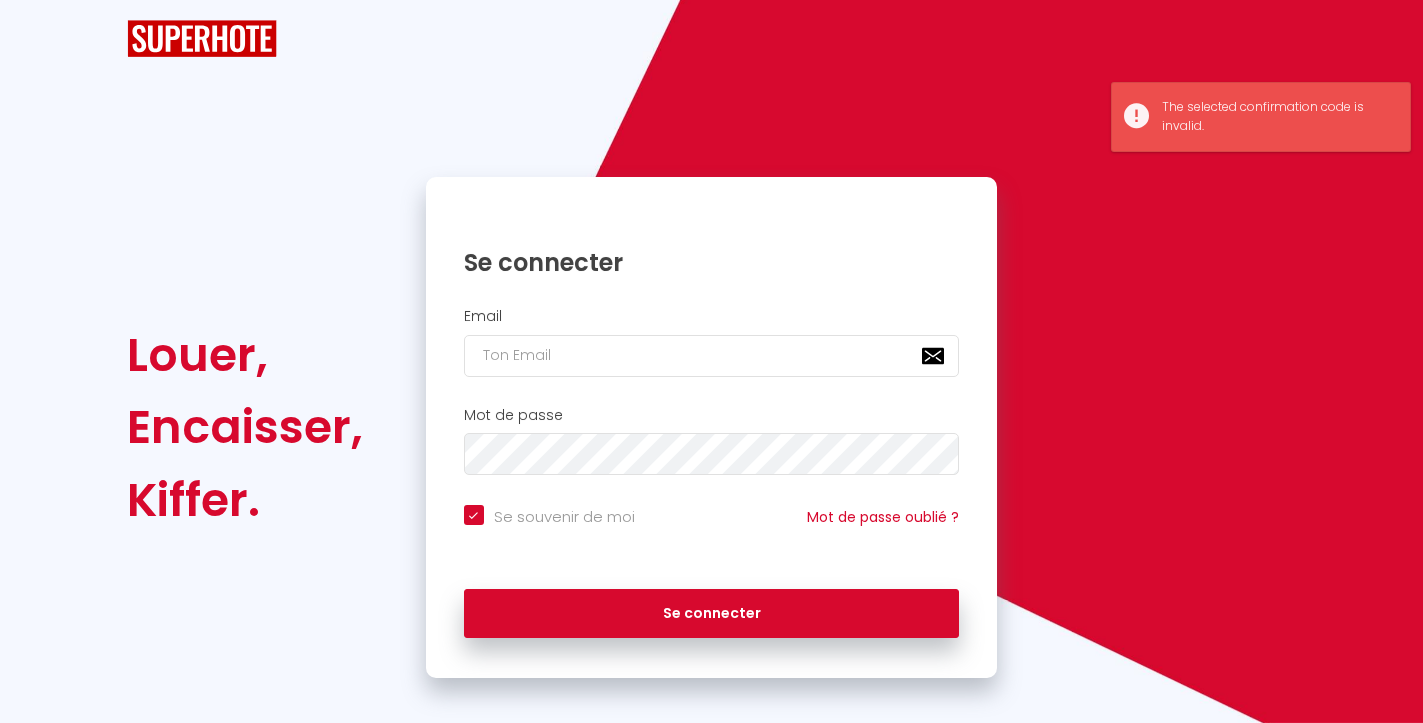 scroll, scrollTop: 0, scrollLeft: 0, axis: both 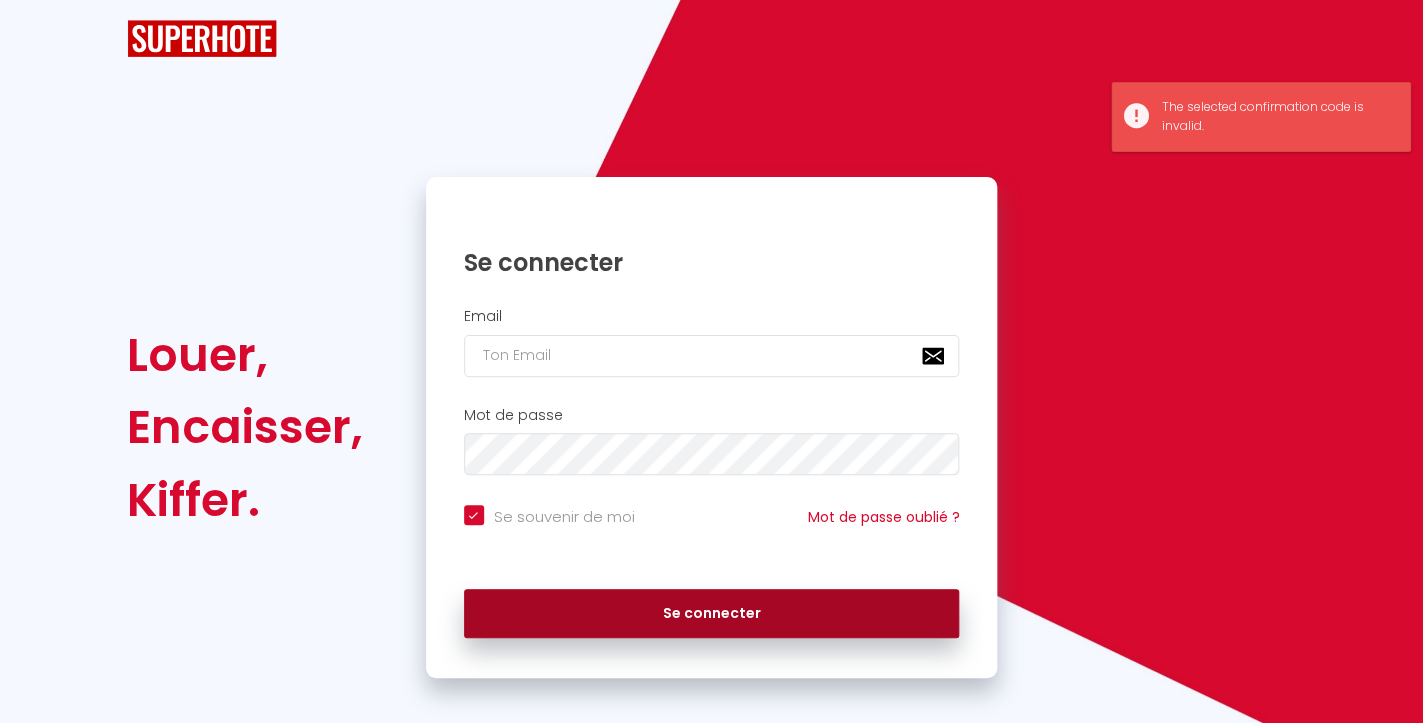 click on "Se connecter" at bounding box center [712, 614] 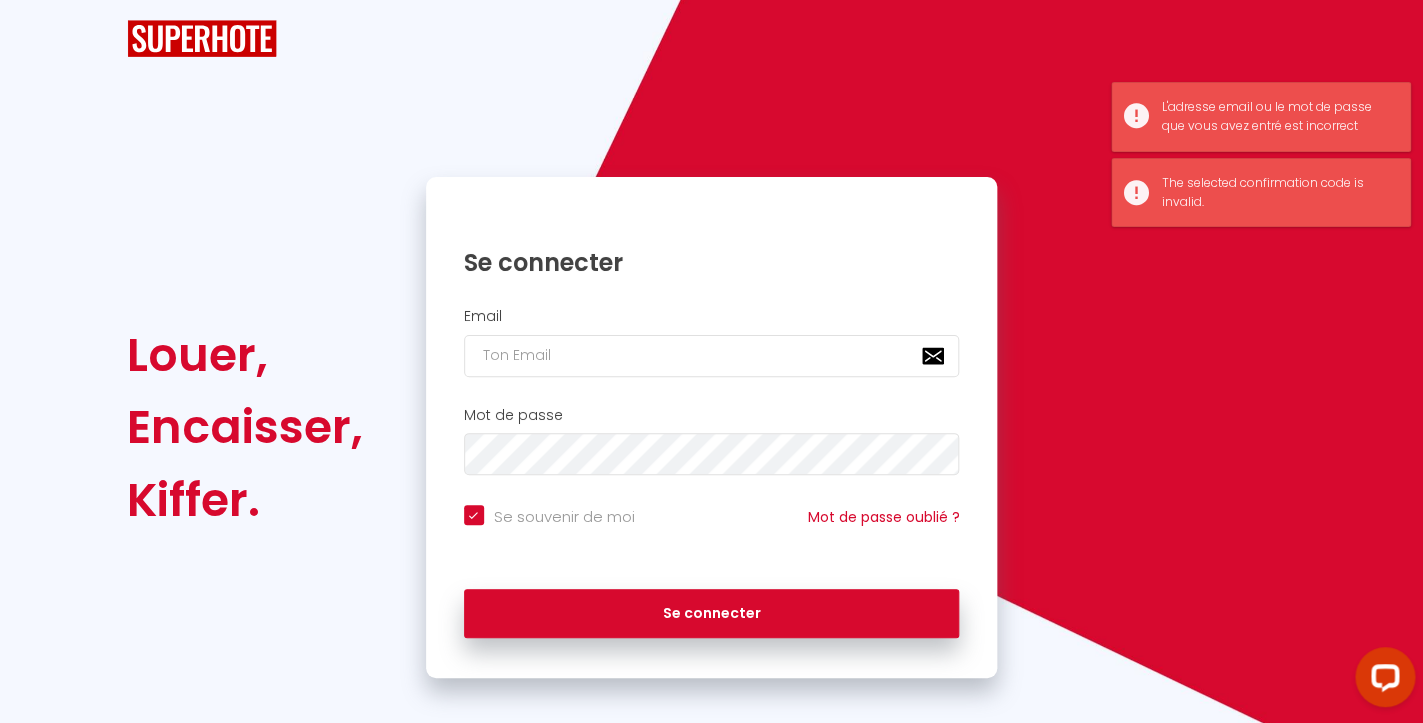 scroll, scrollTop: 0, scrollLeft: 0, axis: both 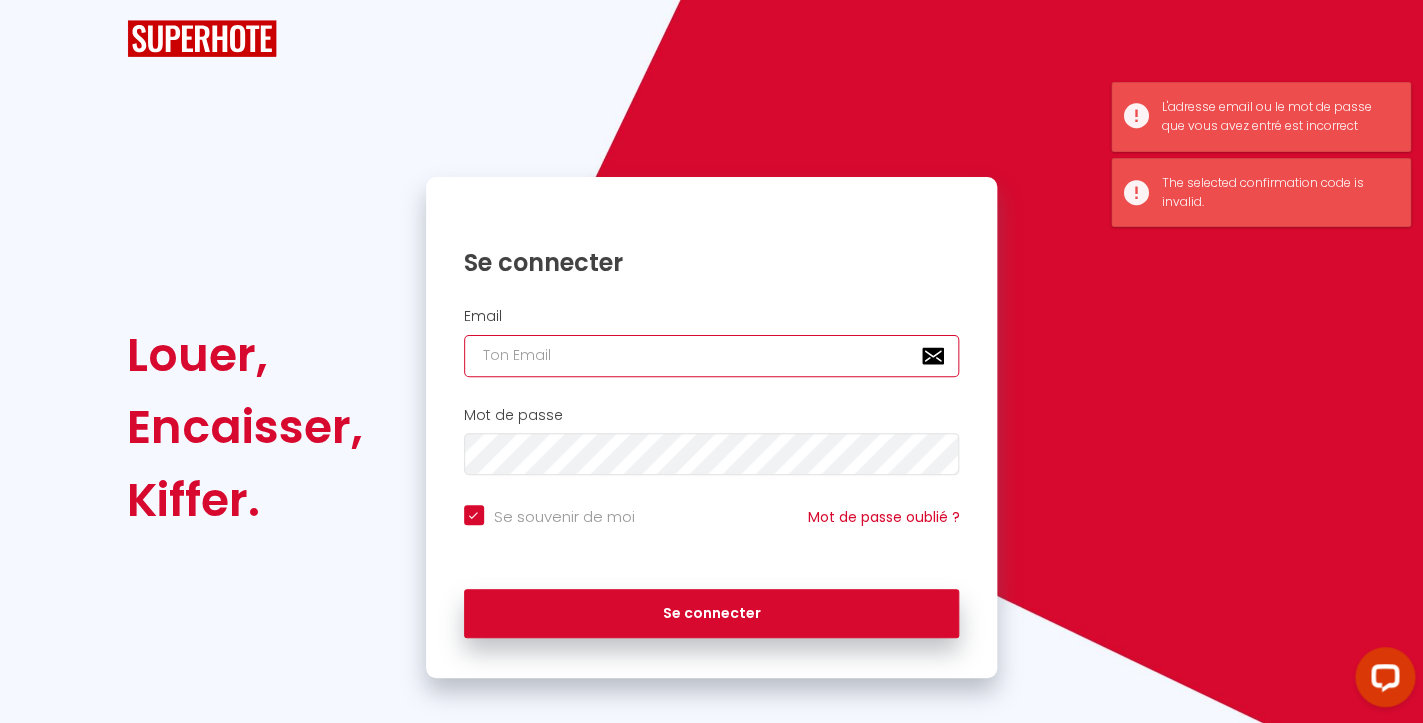 click at bounding box center [712, 356] 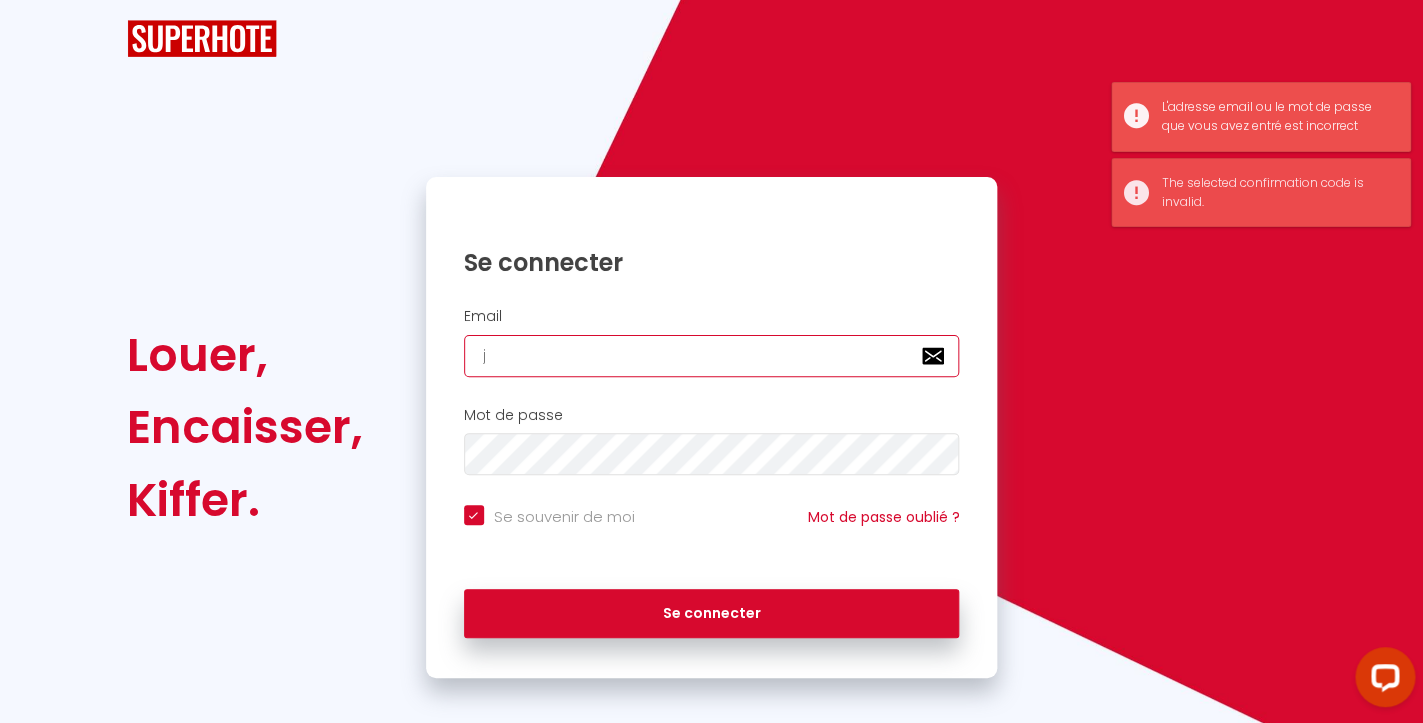 type on "je" 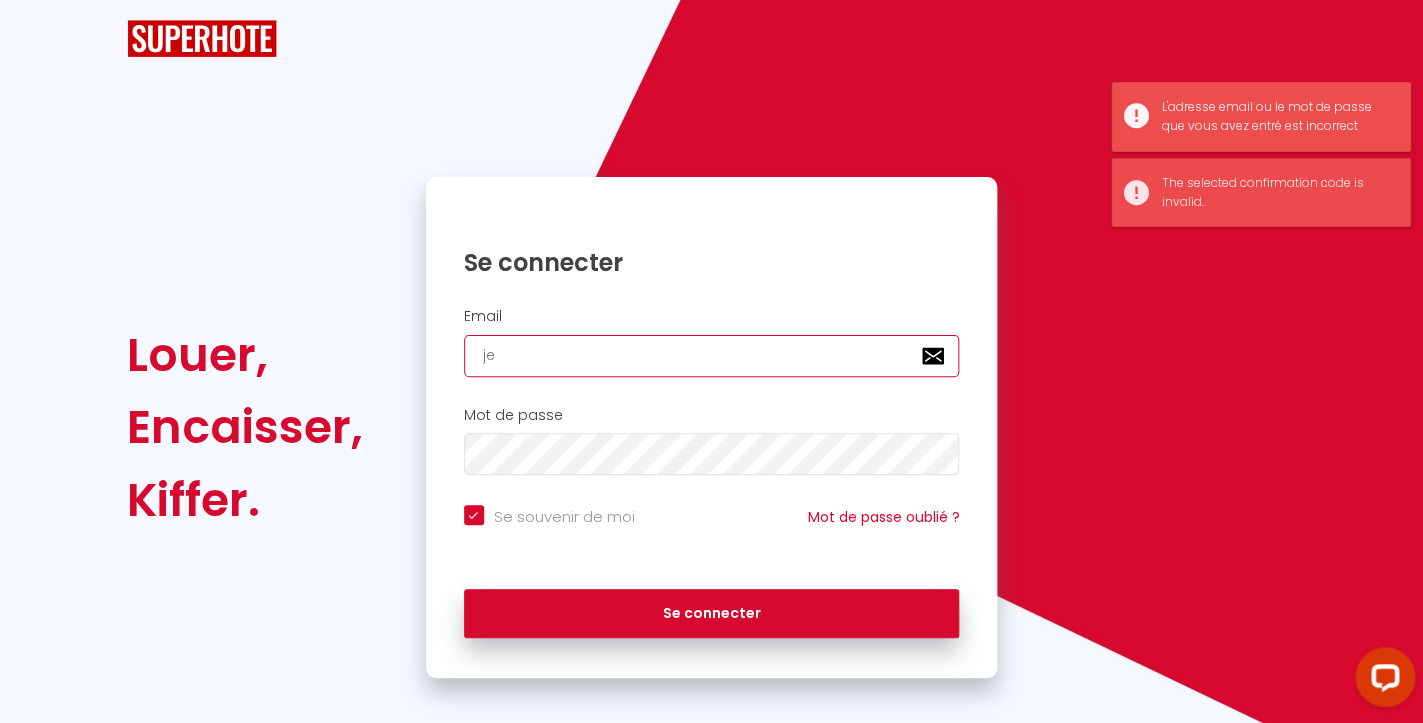 checkbox on "true" 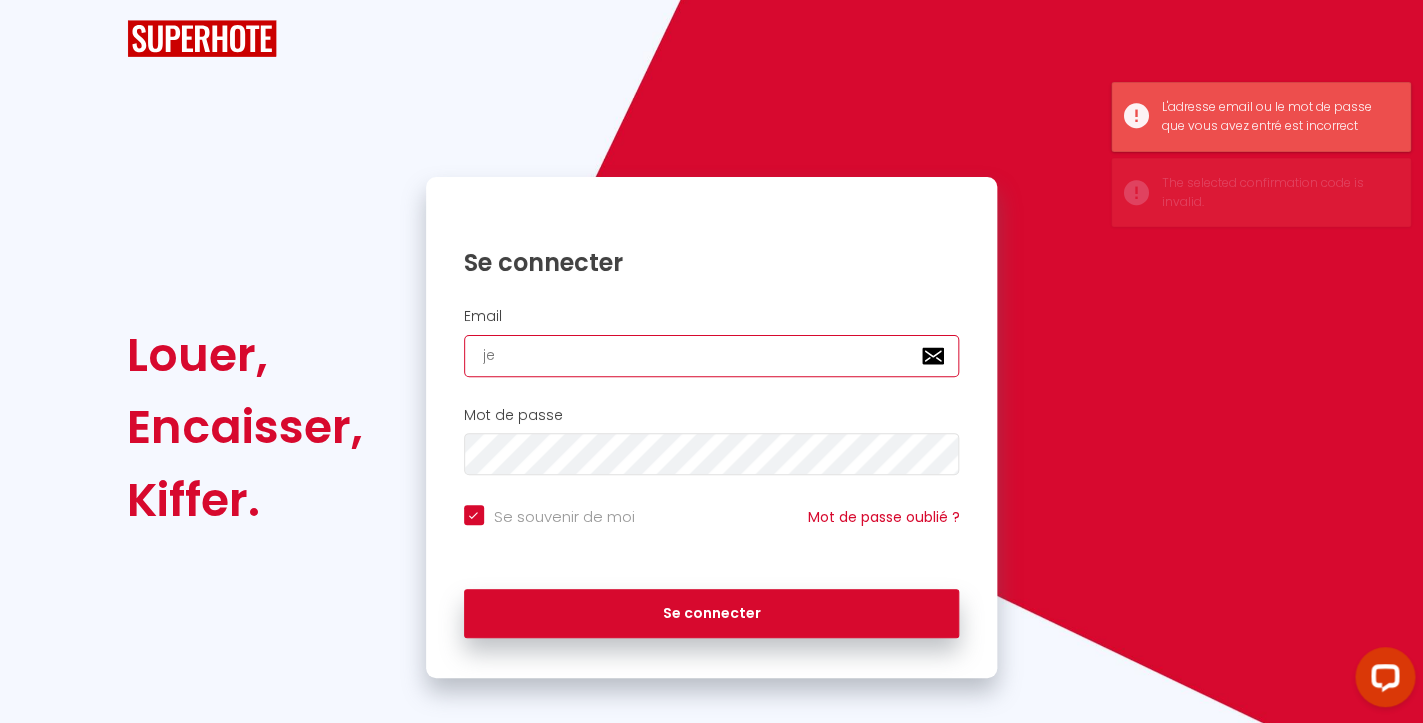 type on "jea" 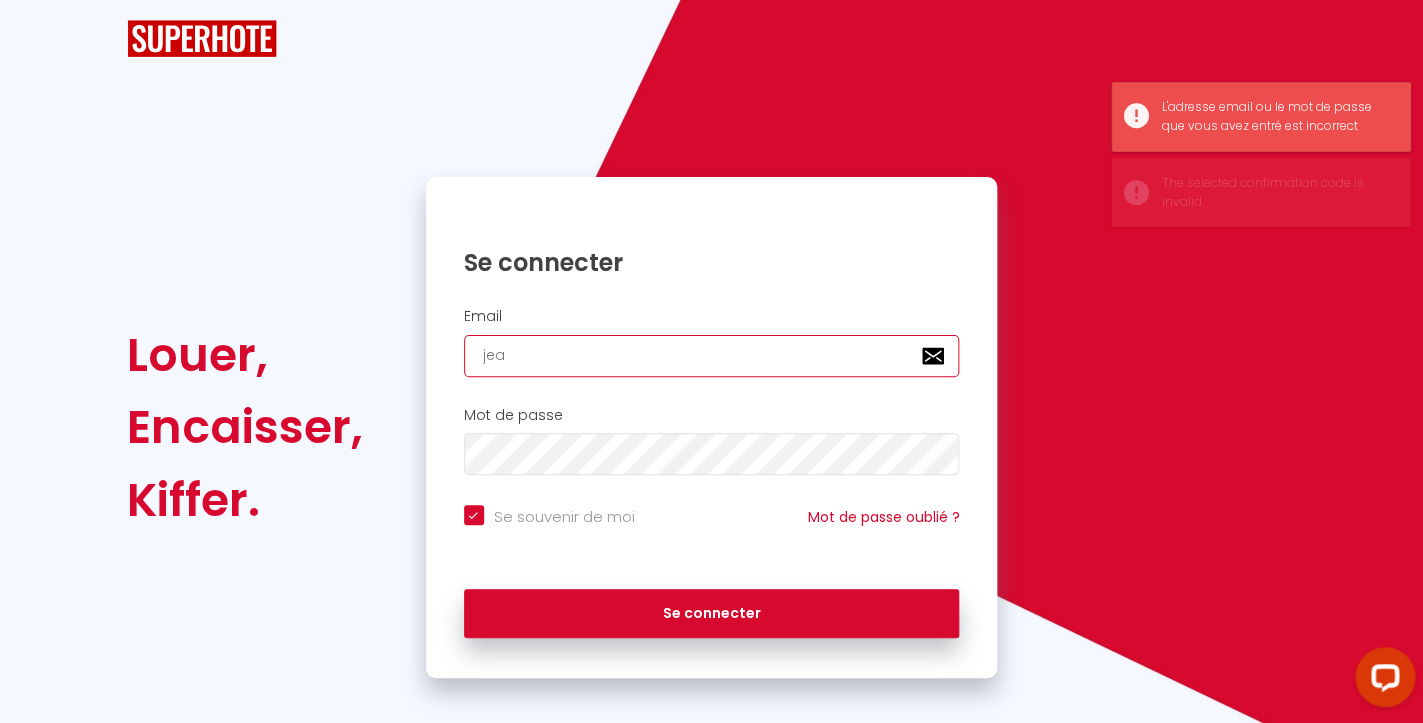 checkbox on "true" 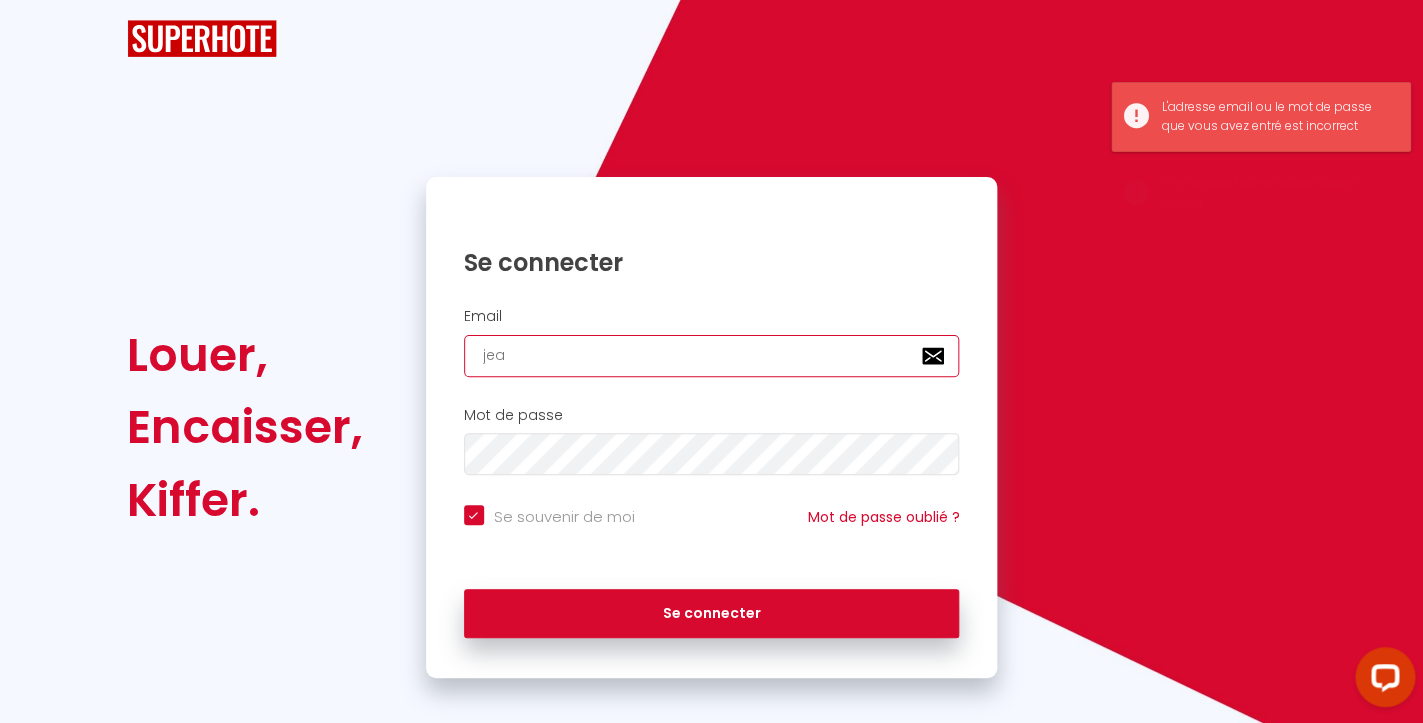 type on "[PERSON_NAME]" 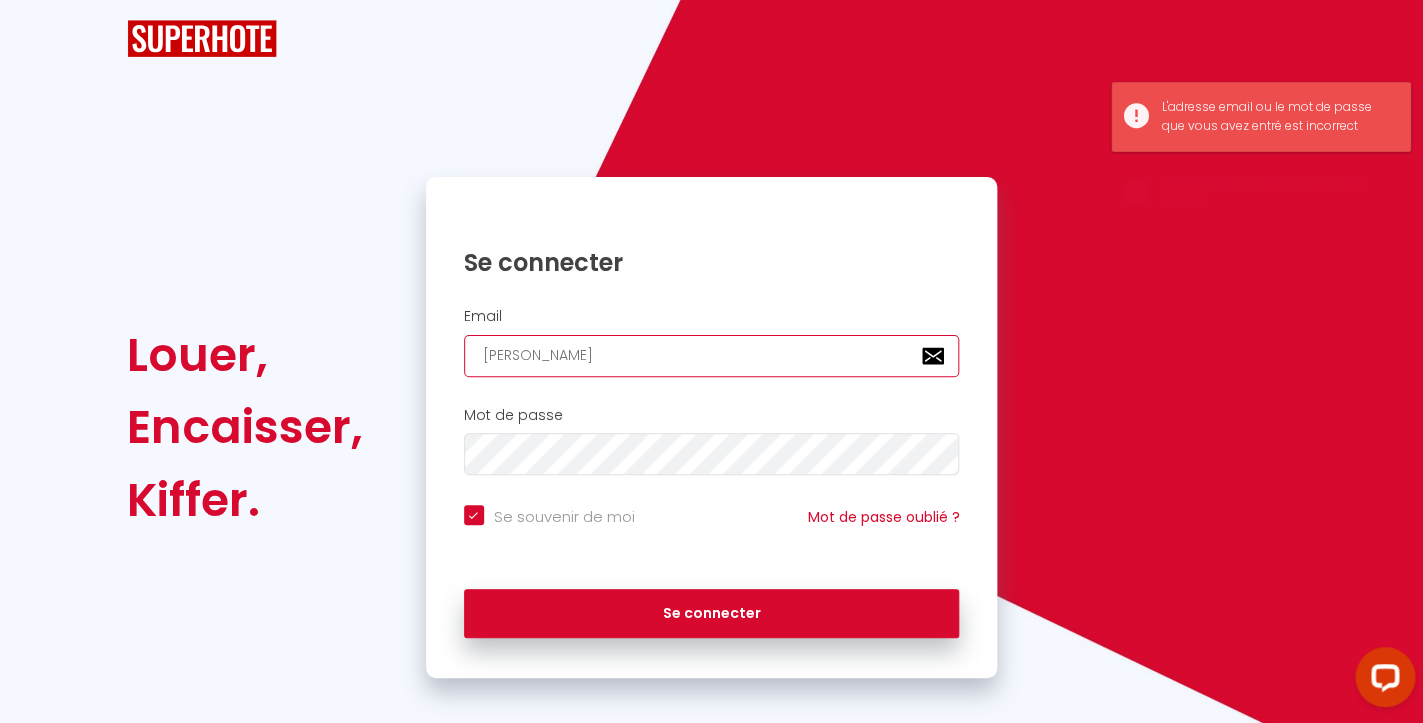 checkbox on "true" 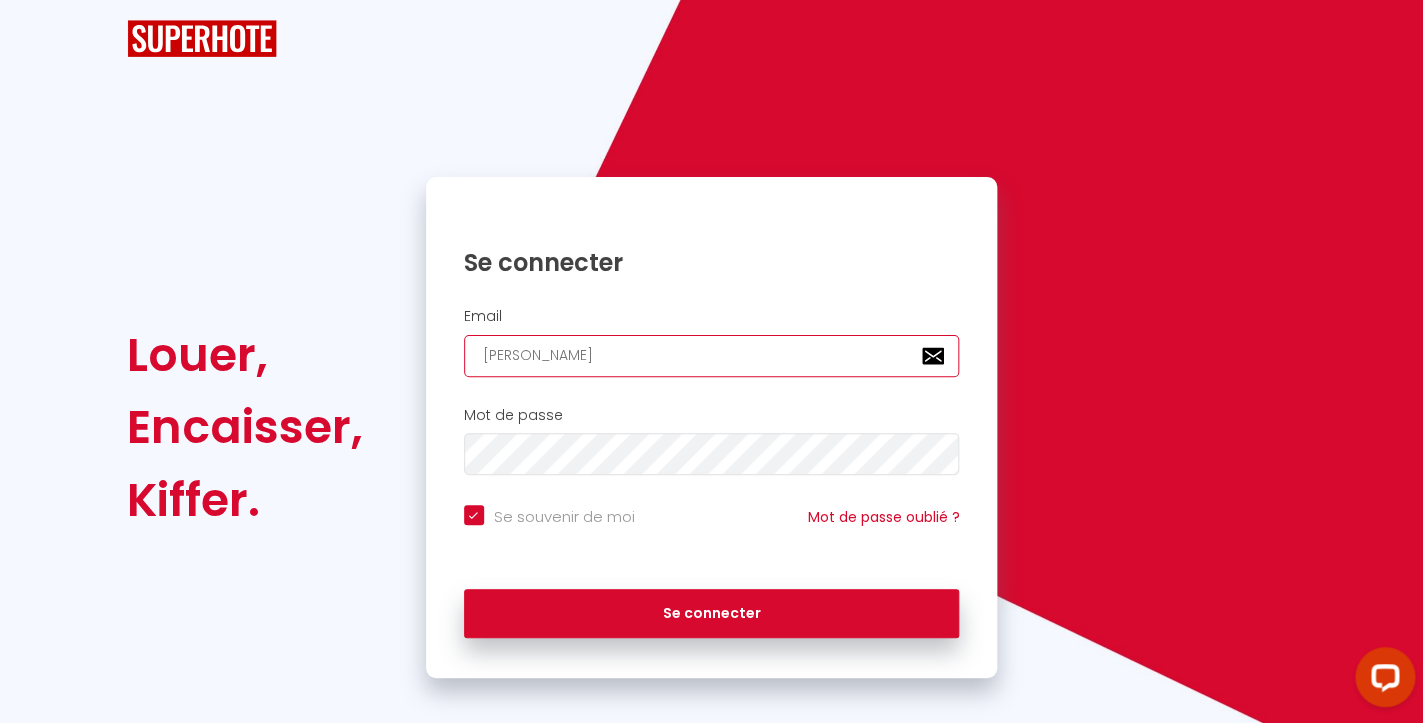 type on "[PERSON_NAME]." 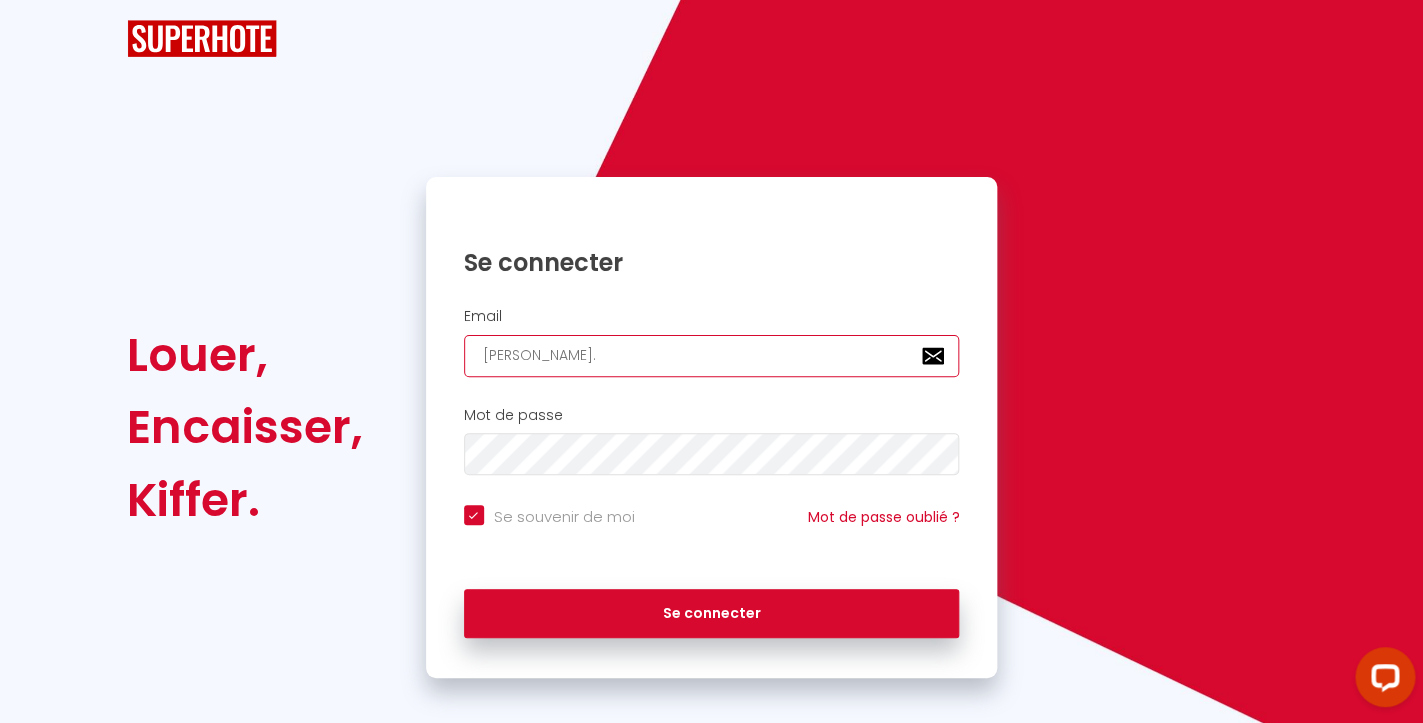 checkbox on "true" 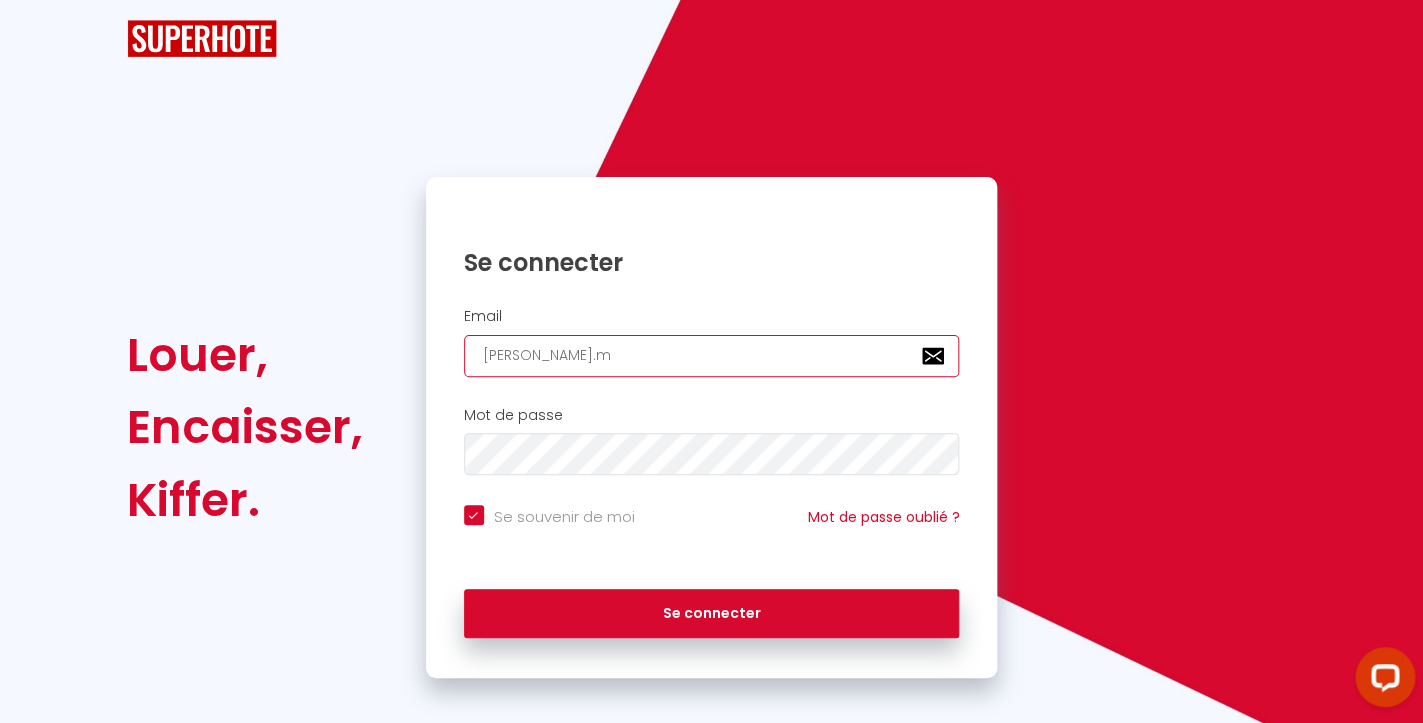 checkbox on "true" 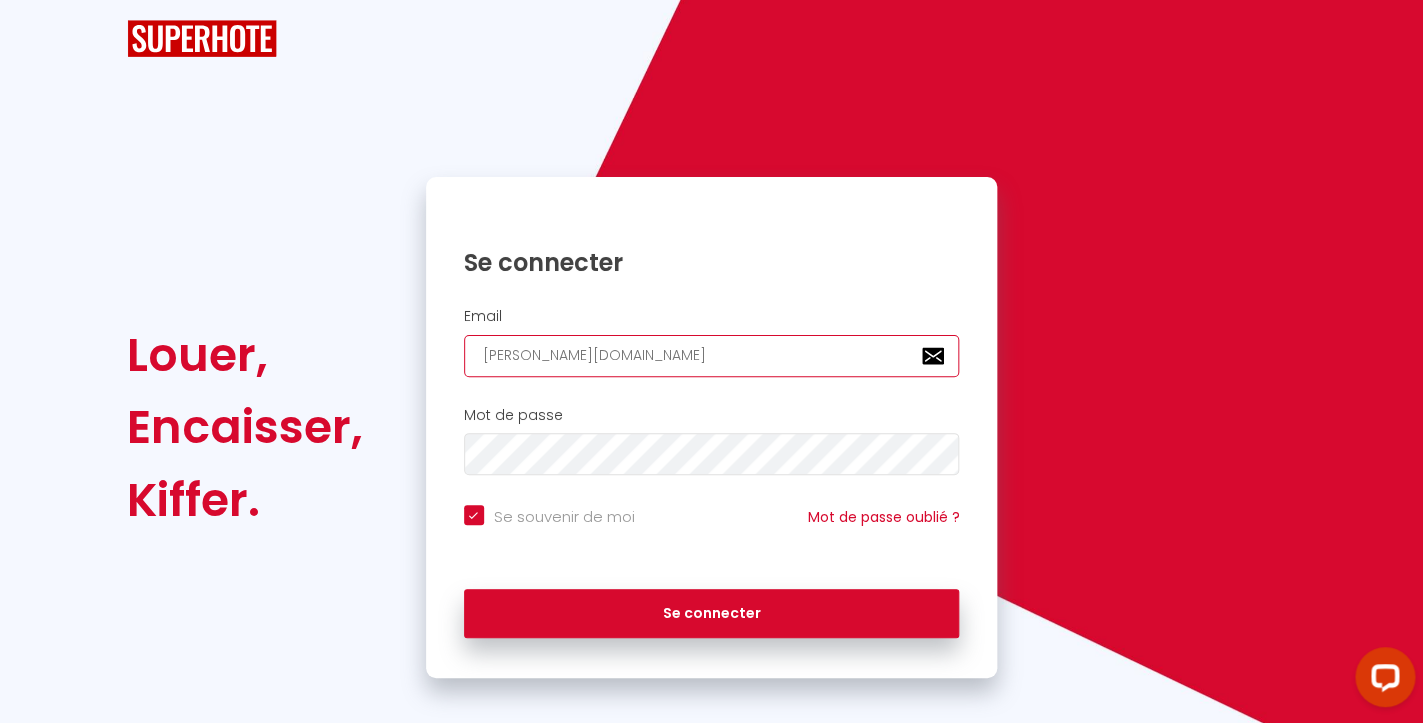 checkbox on "true" 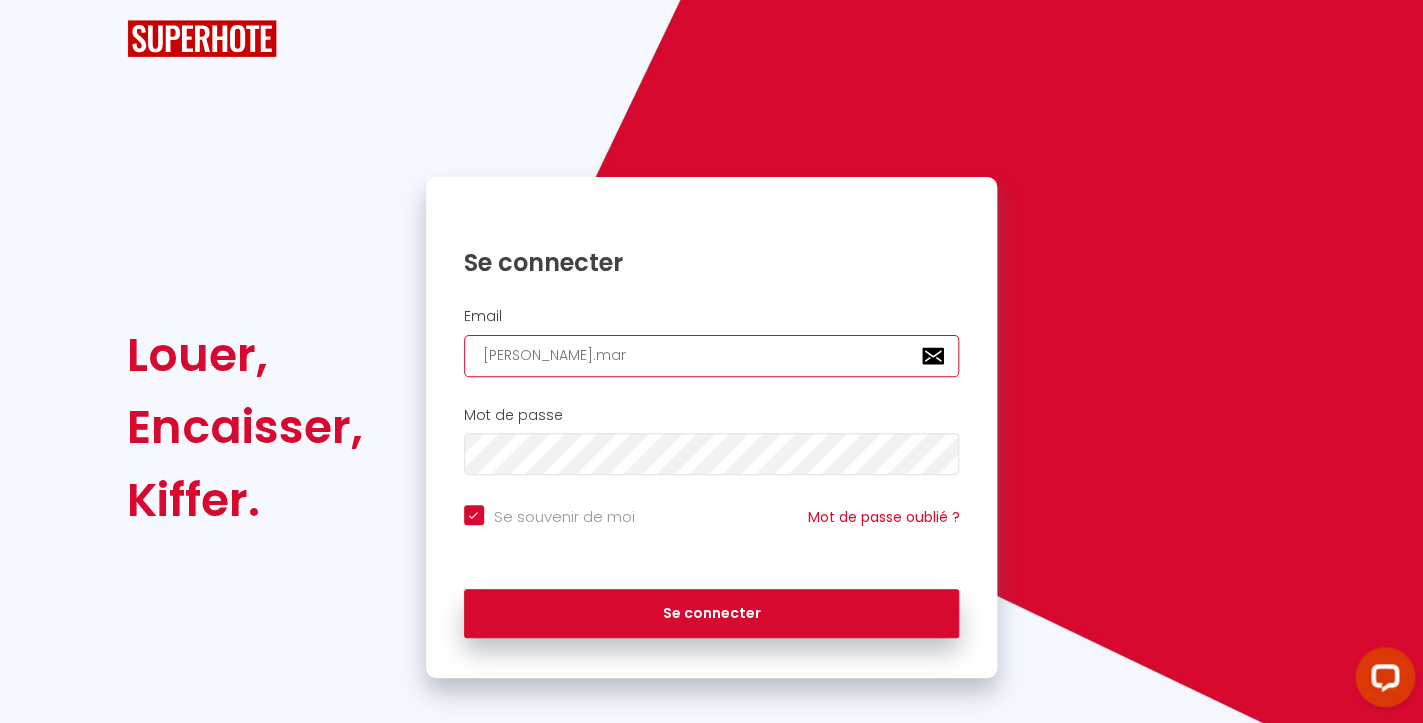 checkbox on "true" 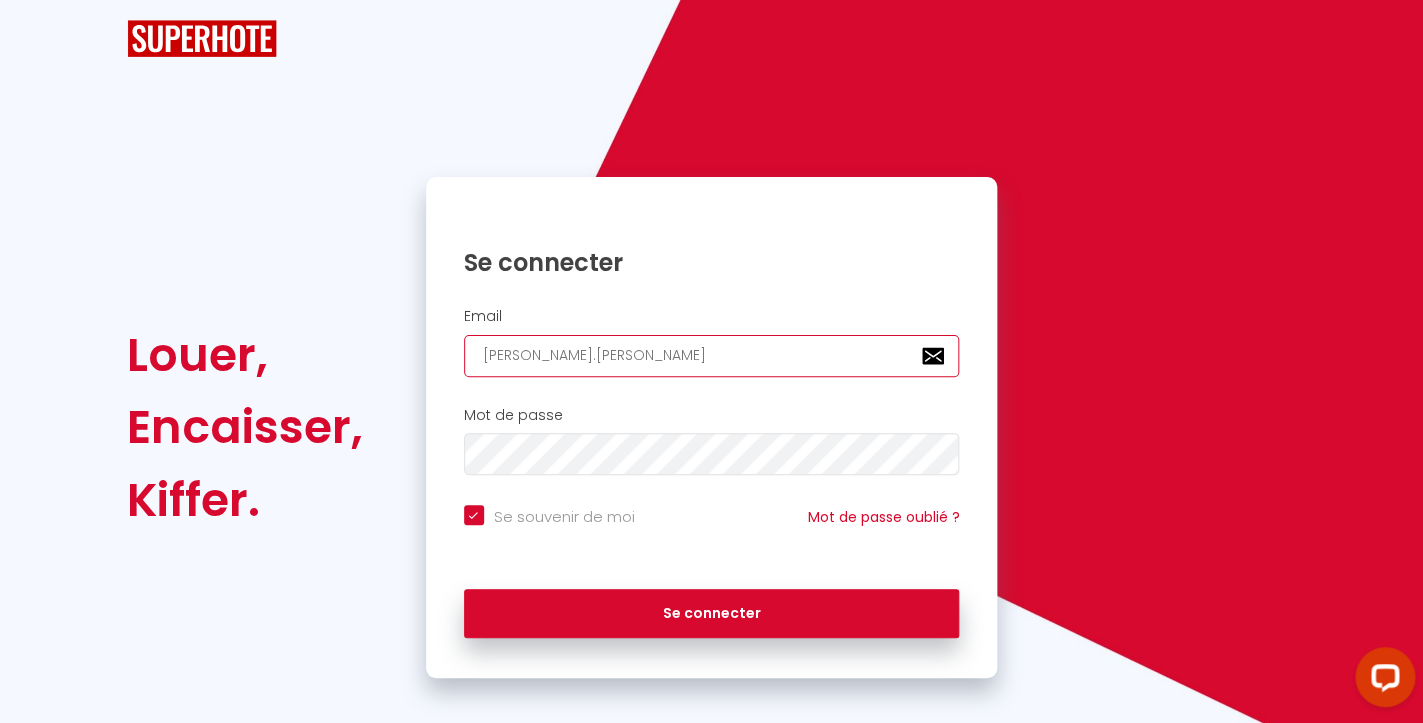 checkbox on "true" 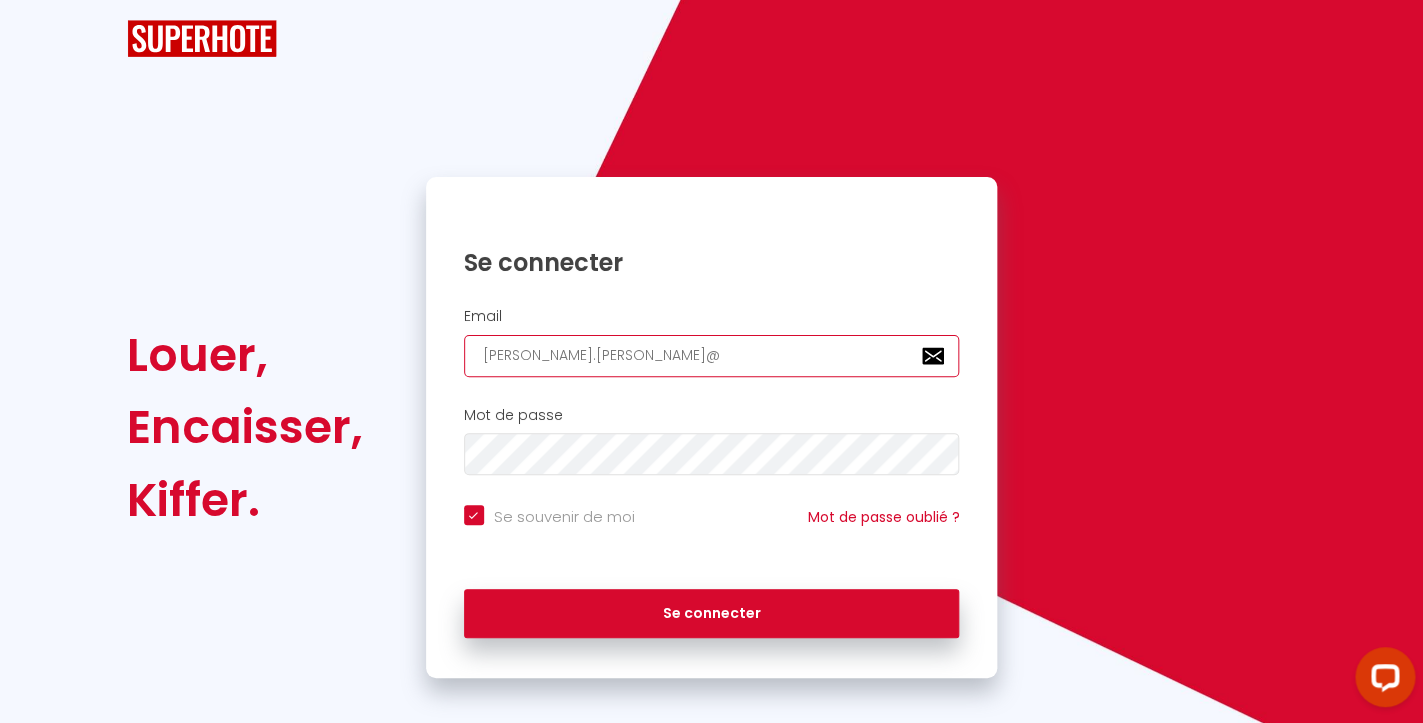 checkbox on "true" 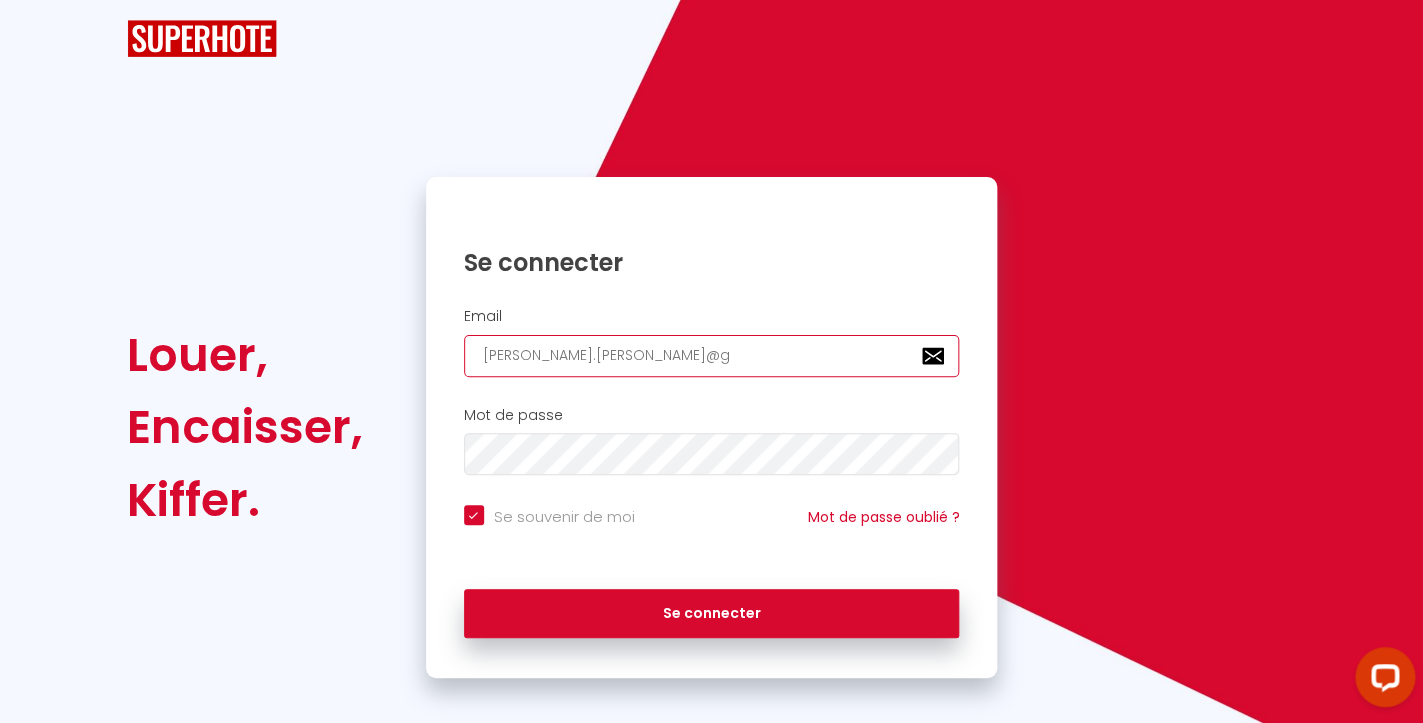 type on "[PERSON_NAME].[PERSON_NAME]@gm" 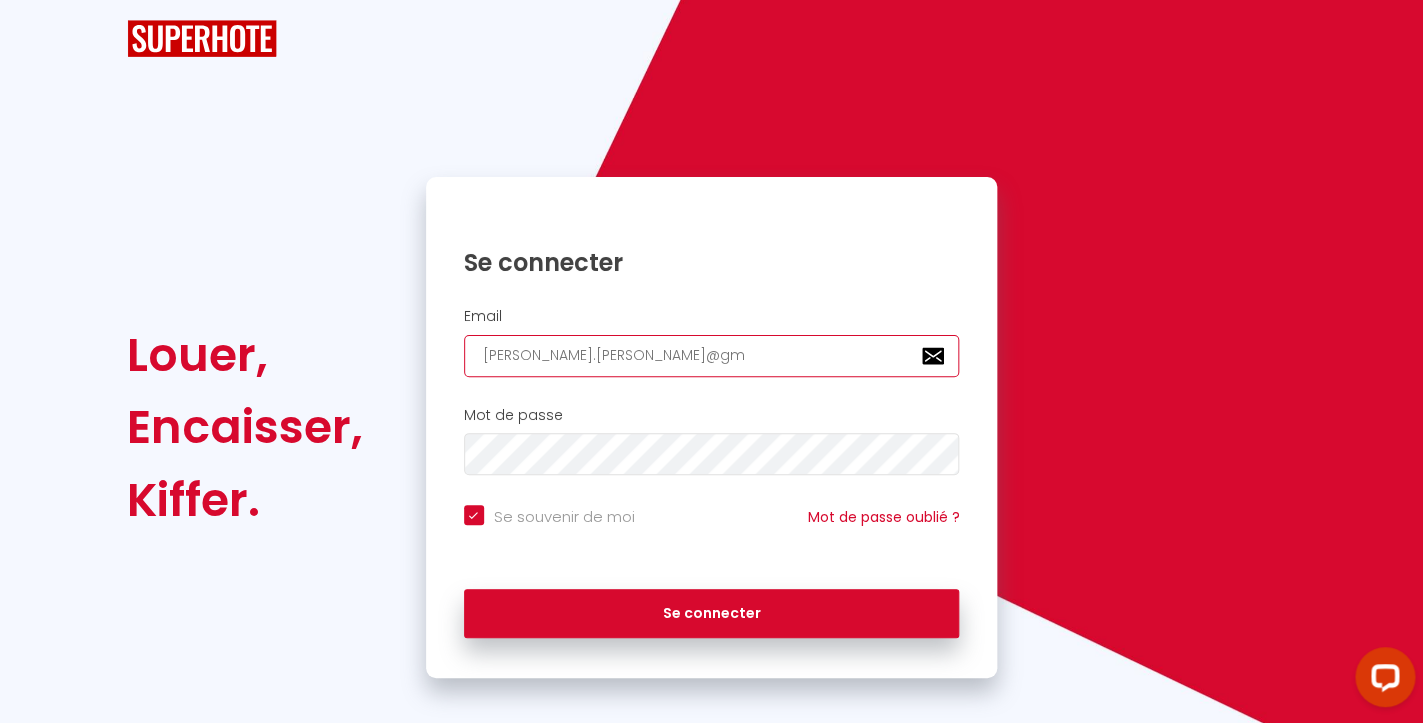 checkbox on "true" 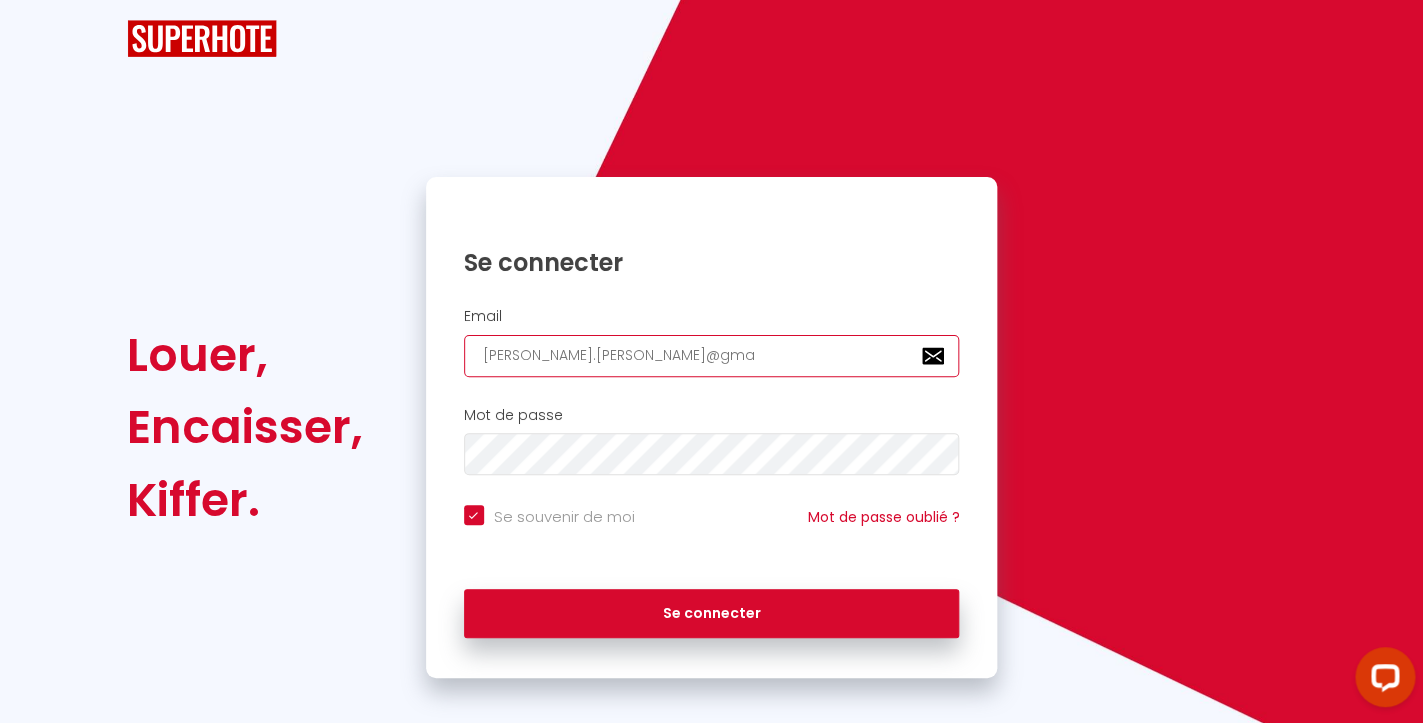 checkbox on "true" 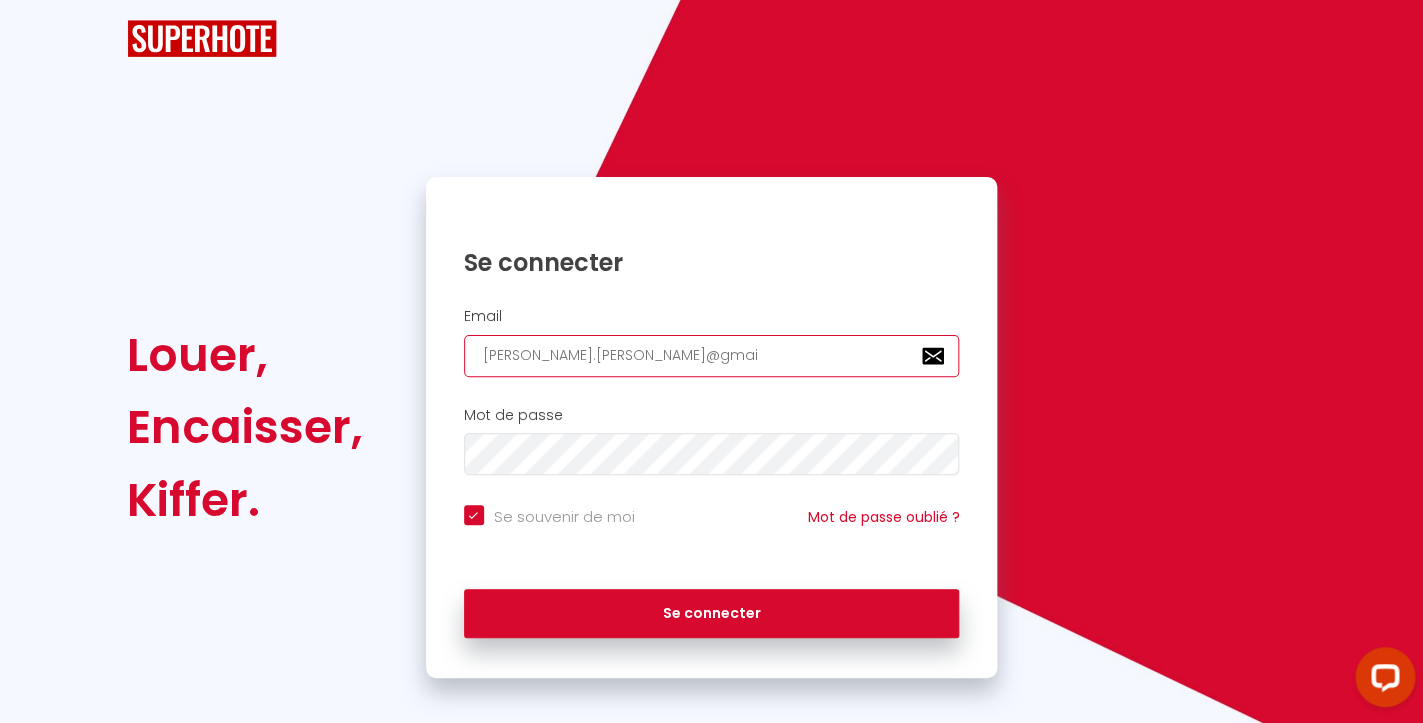 type on "[PERSON_NAME][EMAIL_ADDRESS][PERSON_NAME]" 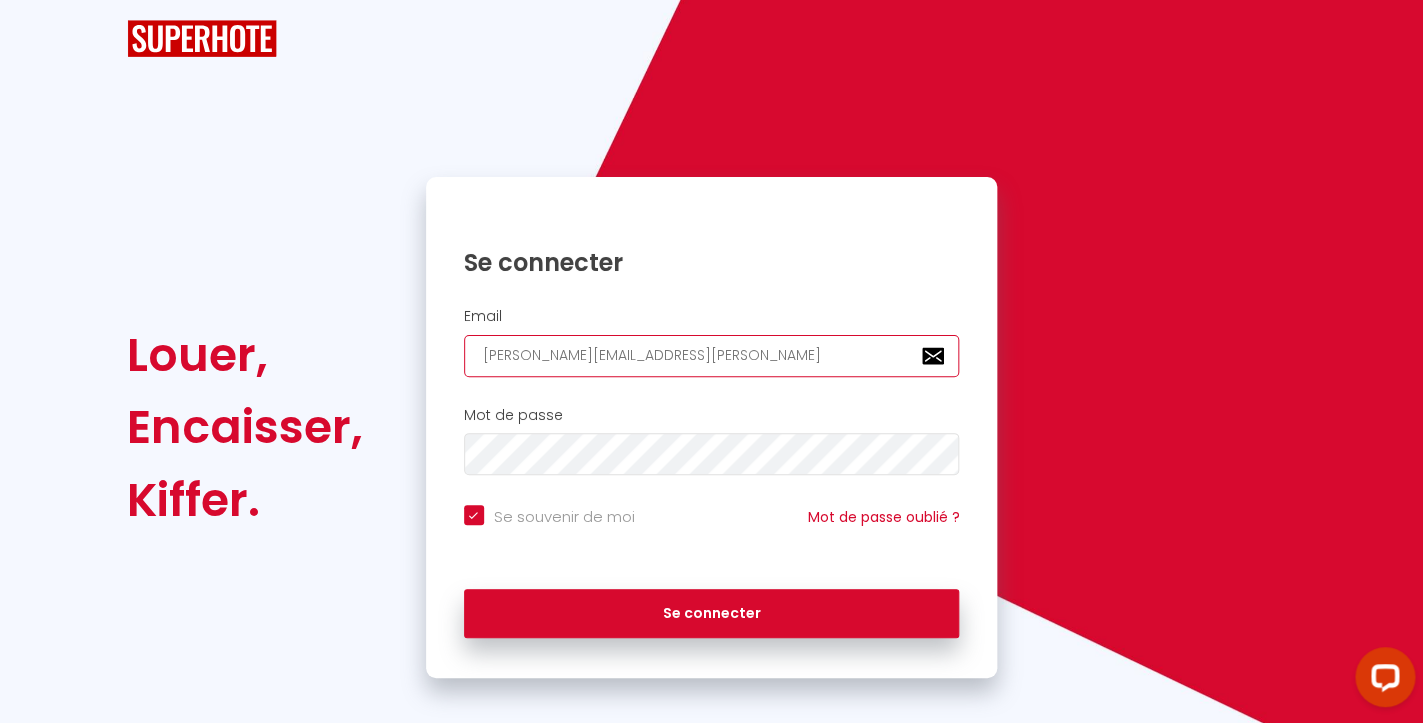 checkbox on "true" 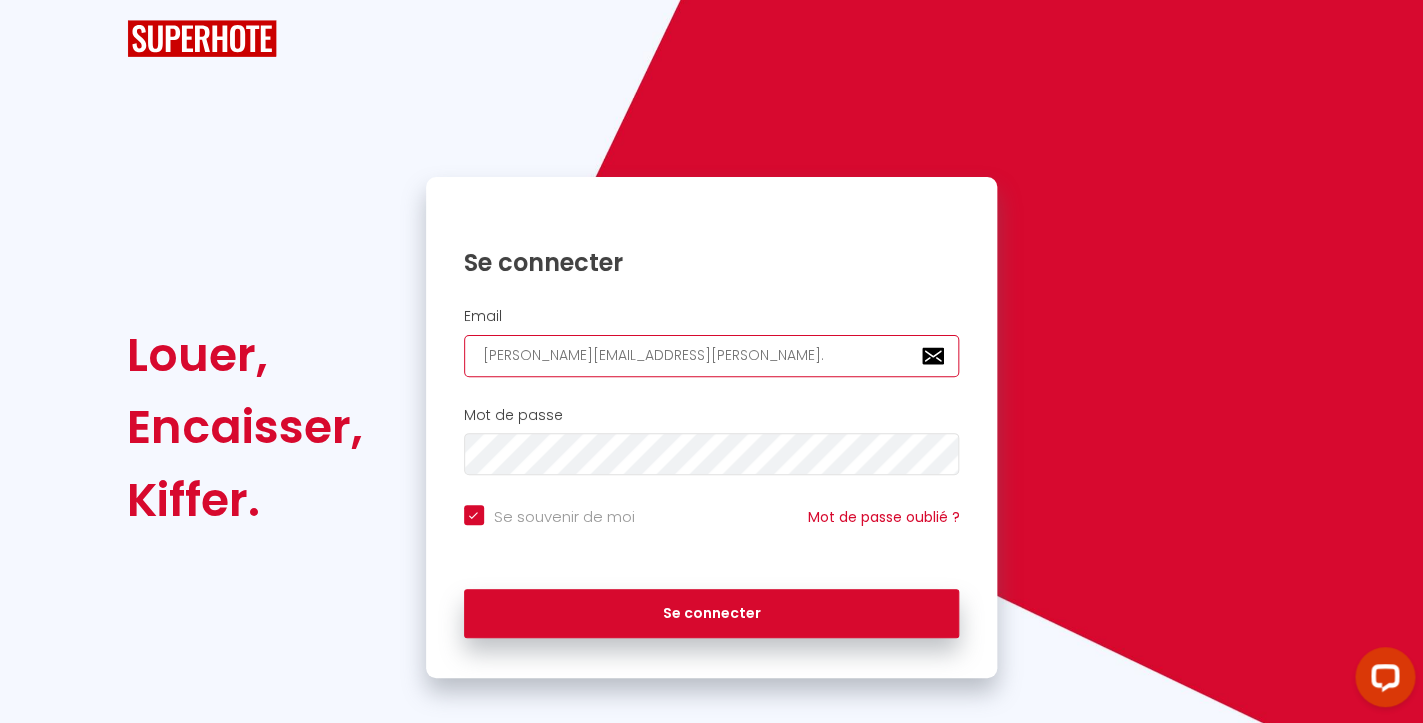 checkbox on "true" 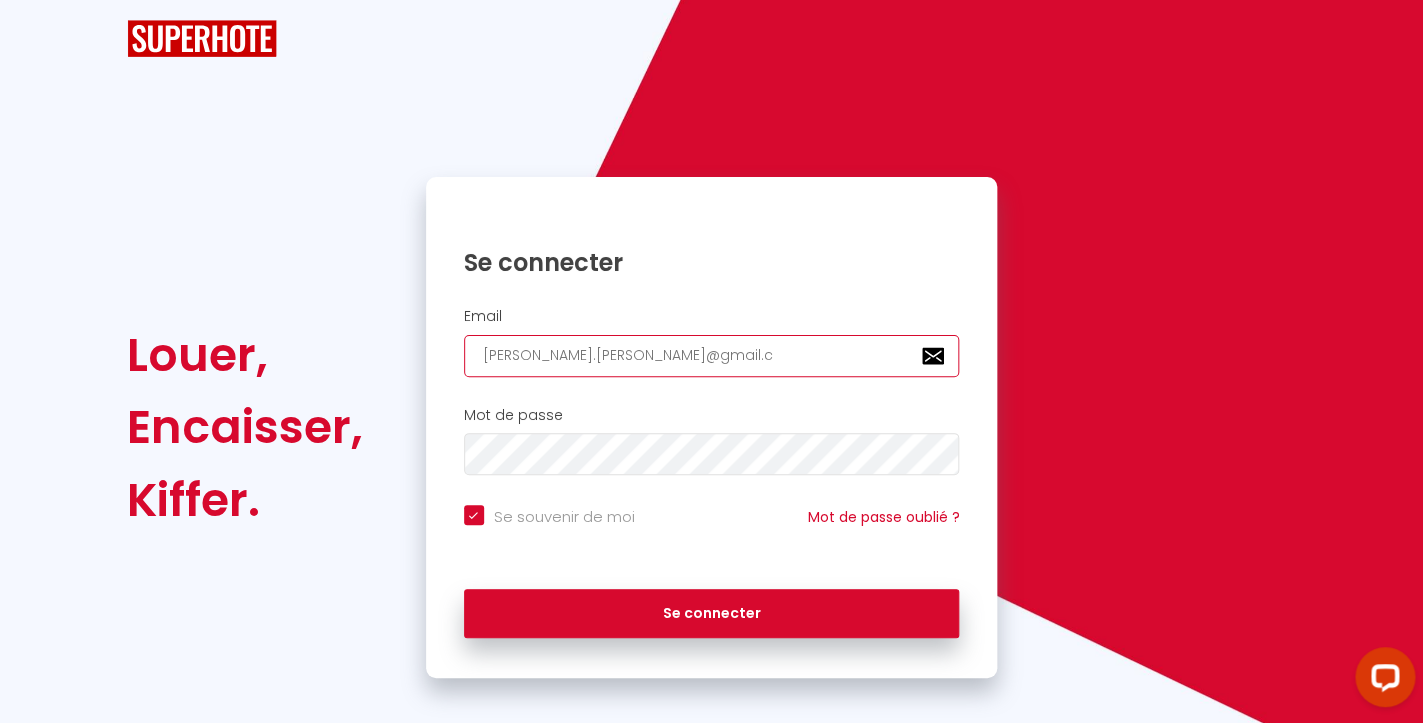 type on "[PERSON_NAME][EMAIL_ADDRESS][PERSON_NAME][DOMAIN_NAME]" 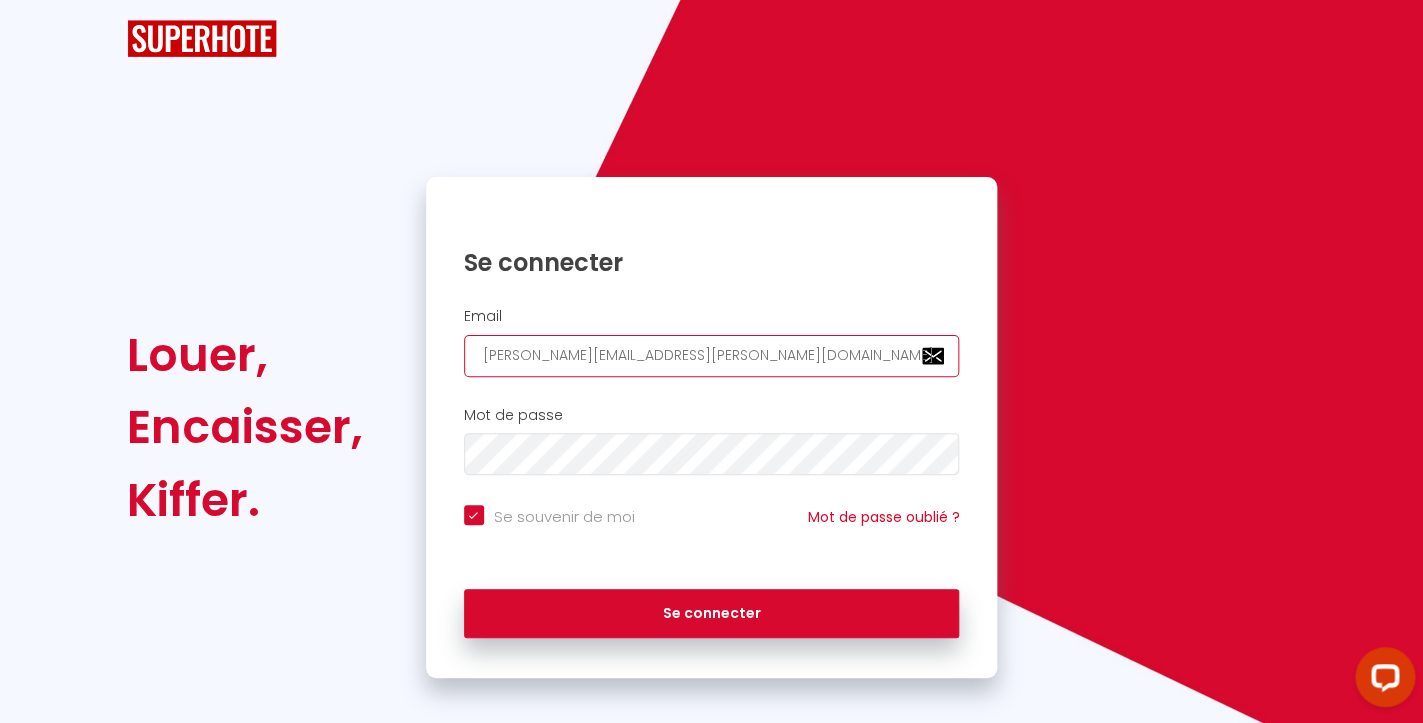 checkbox on "true" 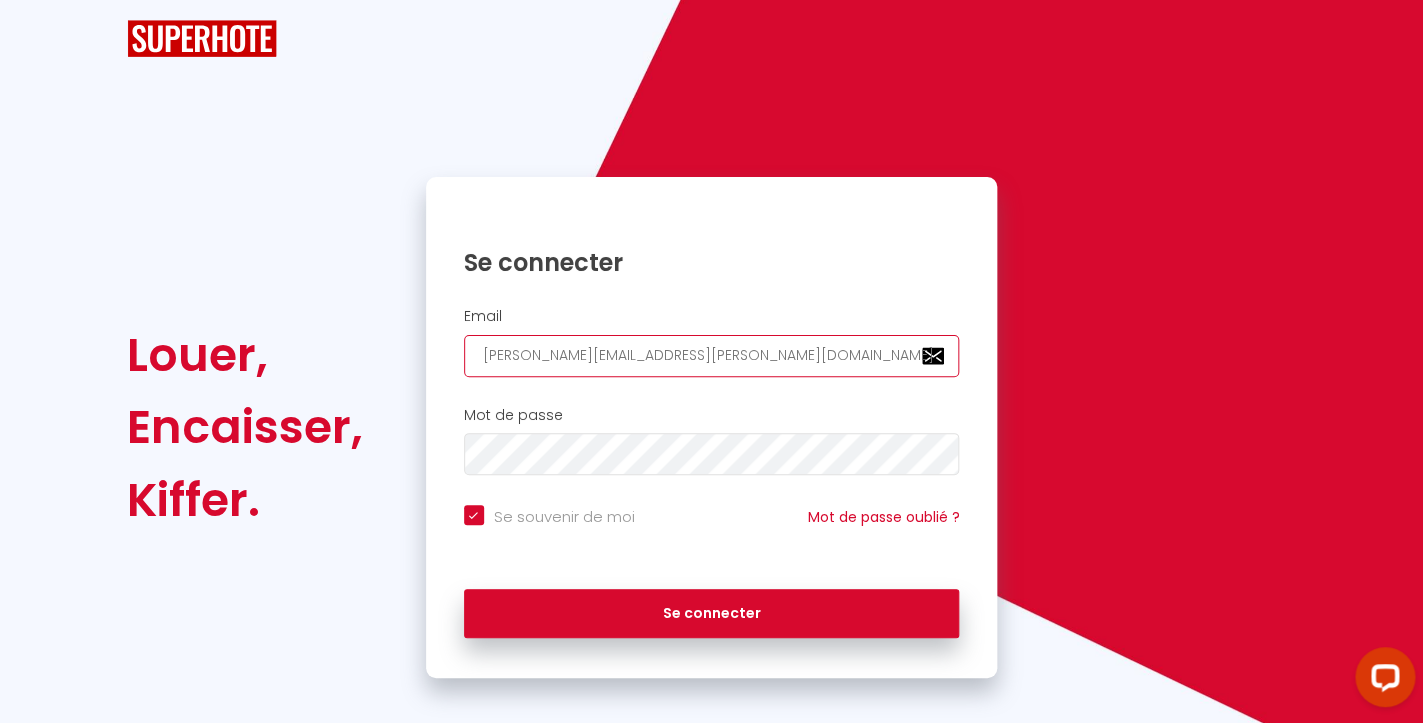 type on "[PERSON_NAME][EMAIL_ADDRESS][PERSON_NAME][DOMAIN_NAME]" 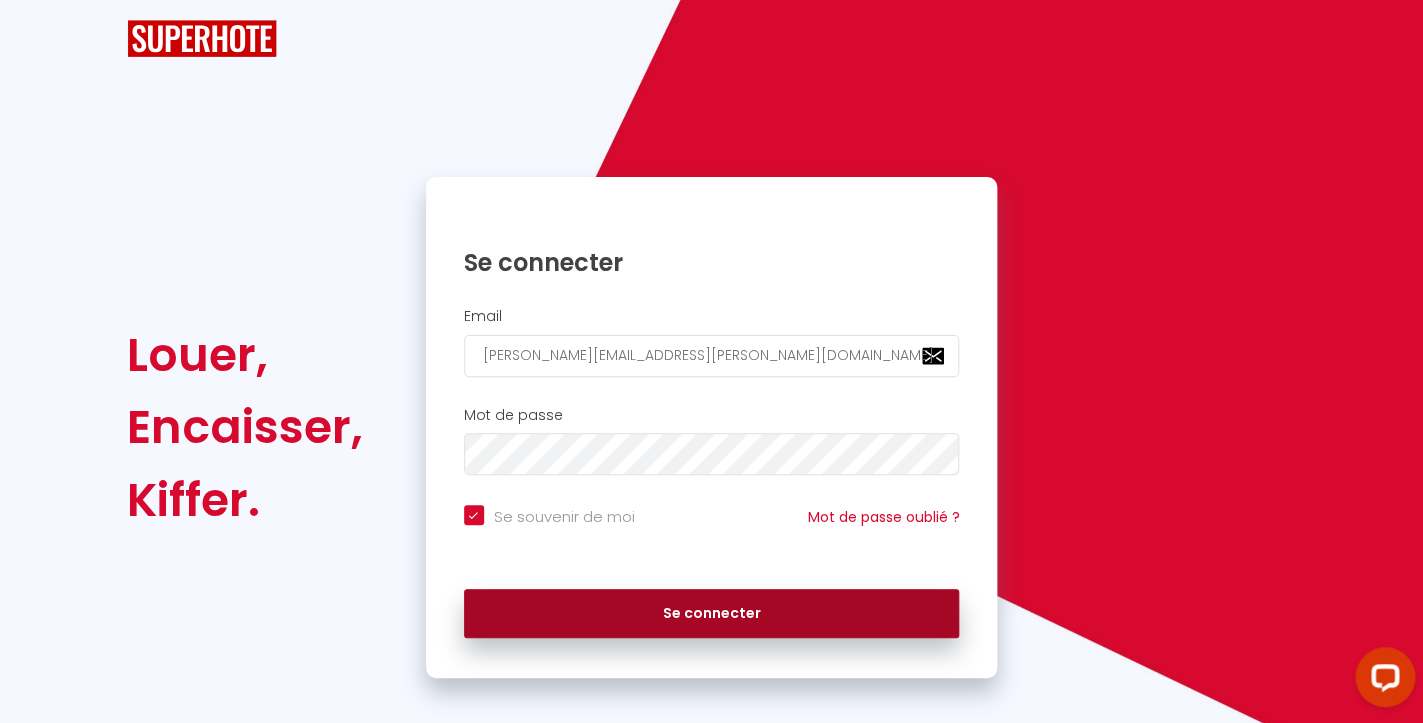 click on "Se connecter" at bounding box center (712, 614) 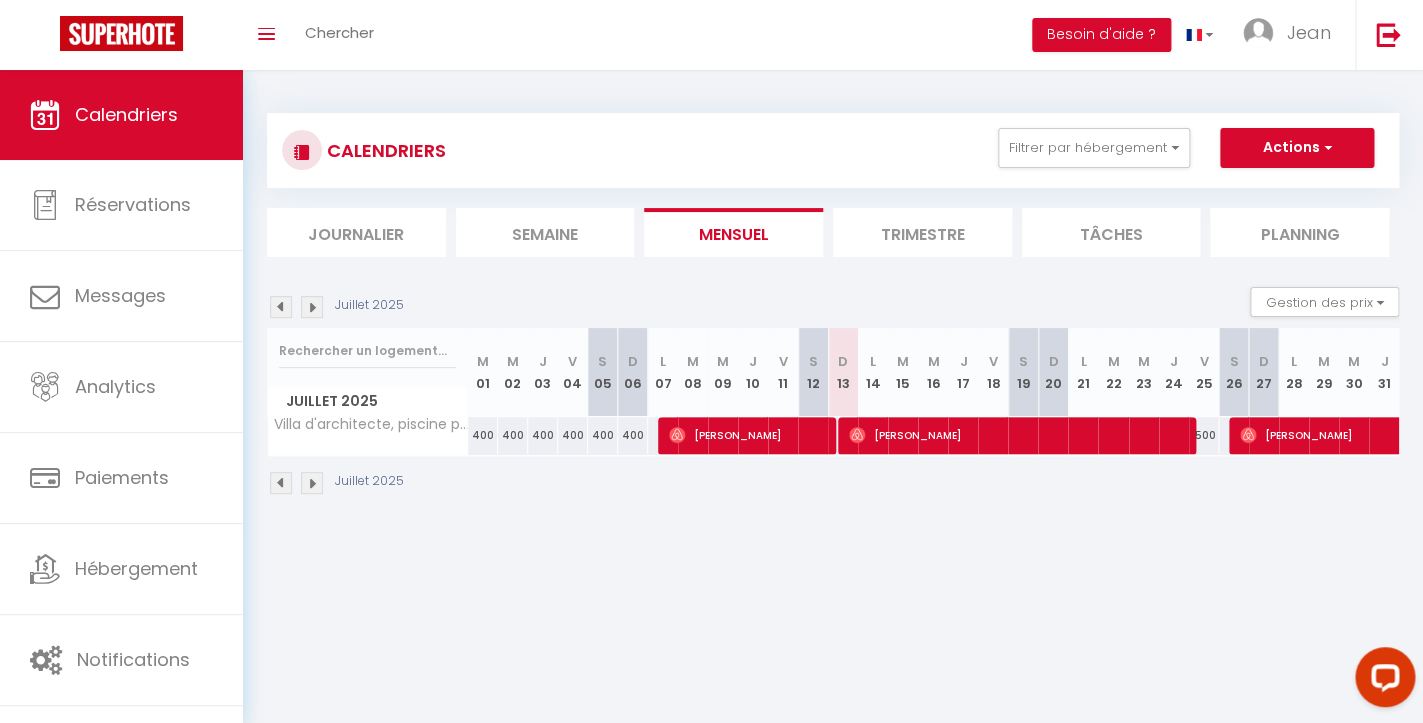 click on "[PERSON_NAME]" at bounding box center [1019, 435] 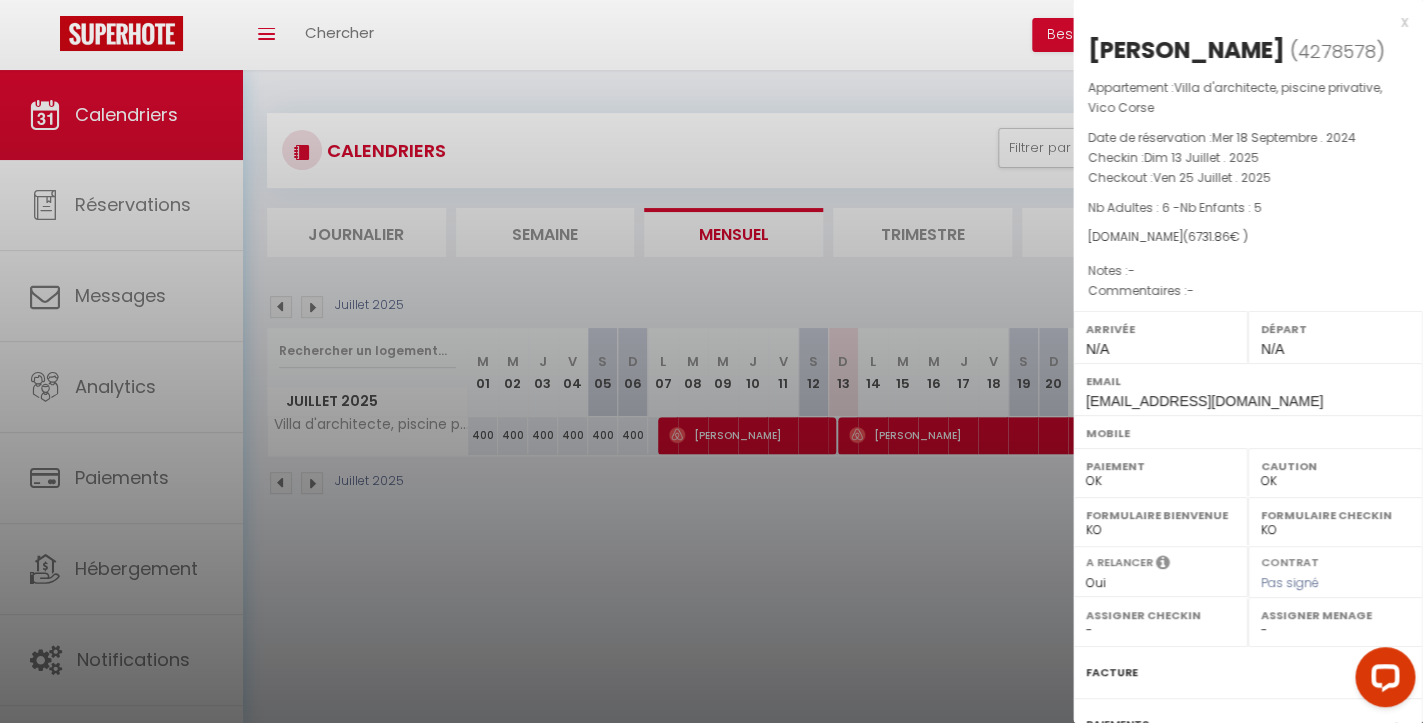 select on "24334" 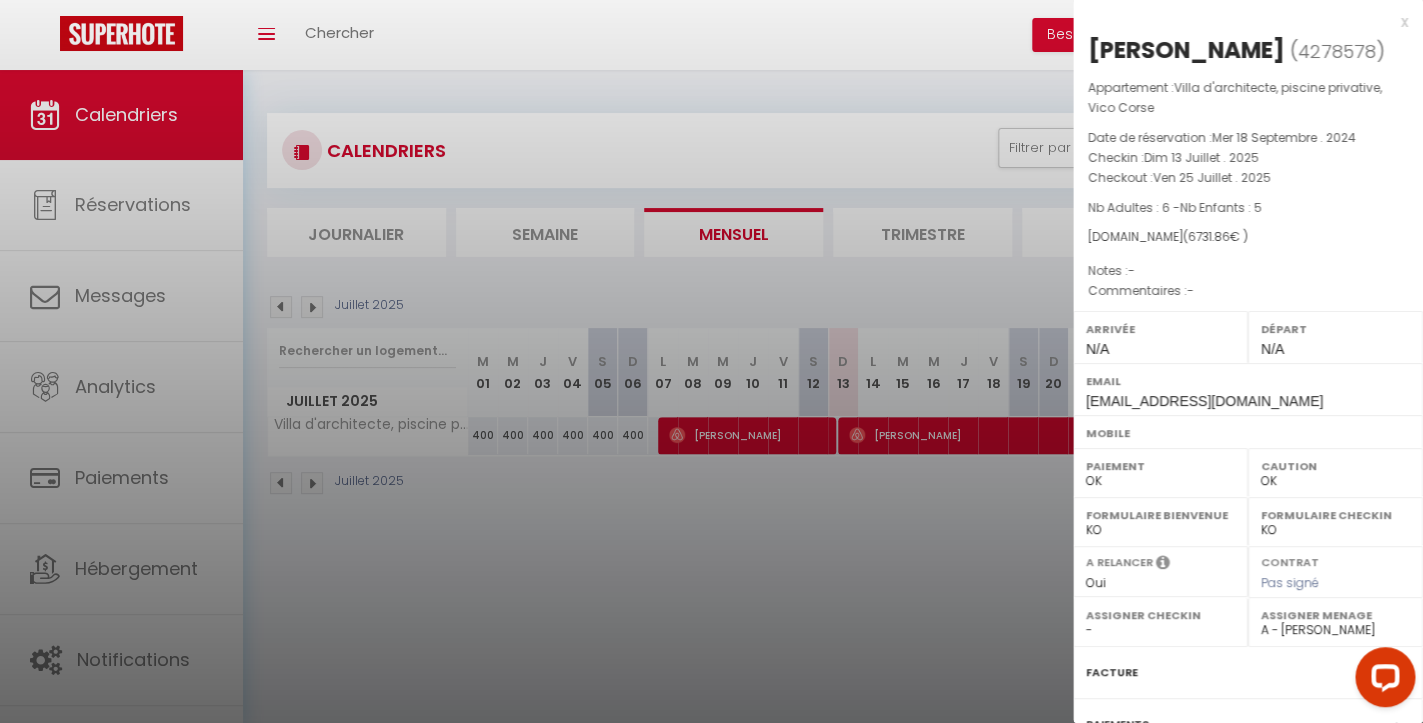 click at bounding box center [711, 361] 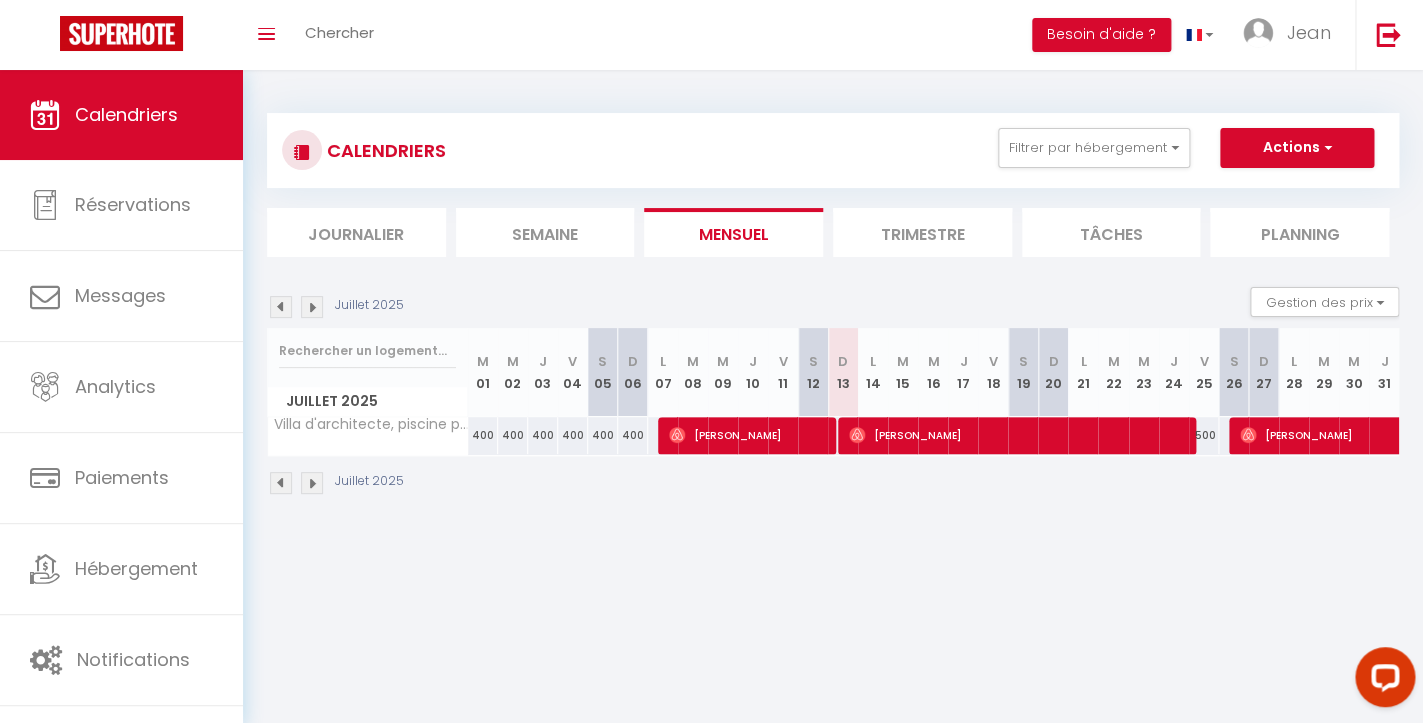 click on "J
17" at bounding box center [963, 372] 